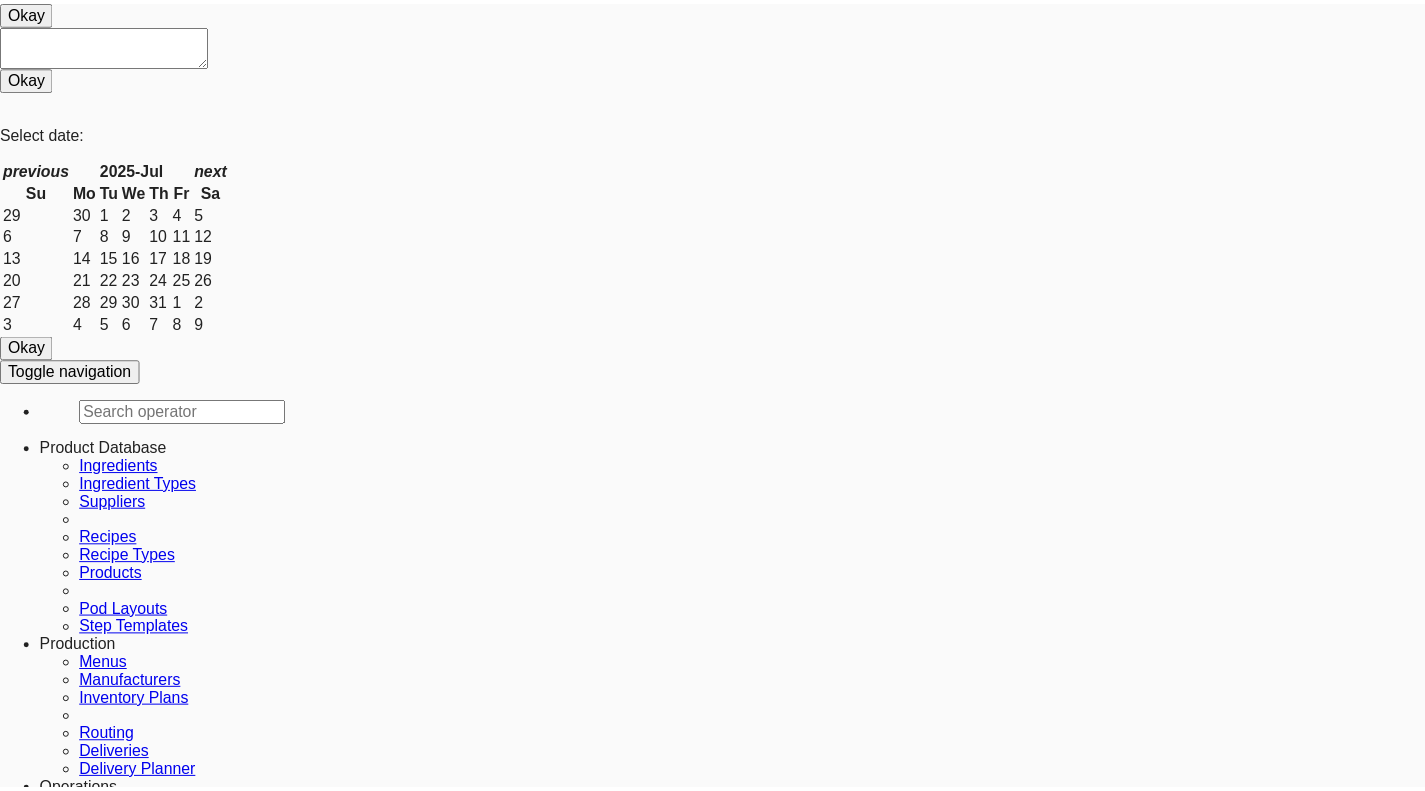 scroll, scrollTop: 0, scrollLeft: 0, axis: both 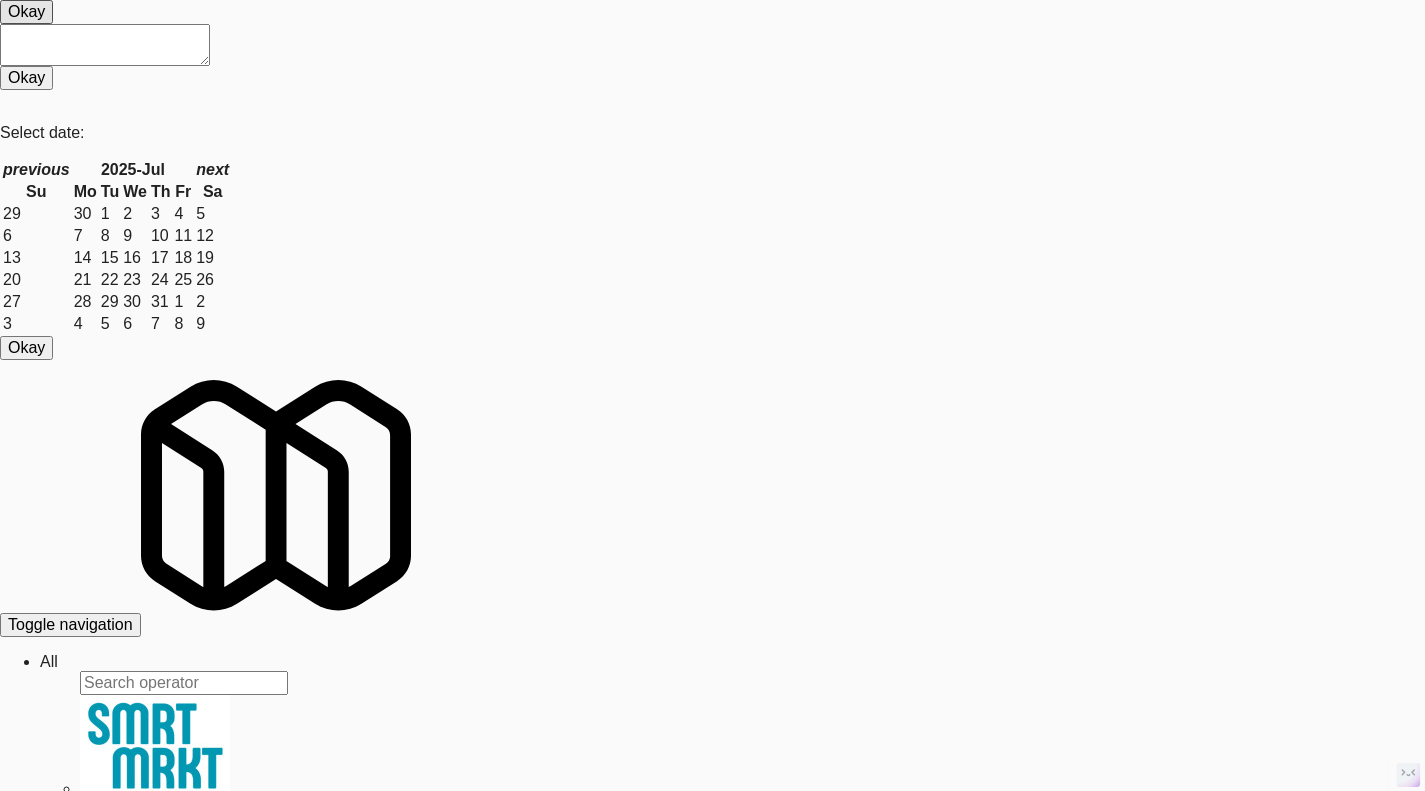 click on "View" at bounding box center [70, 31577] 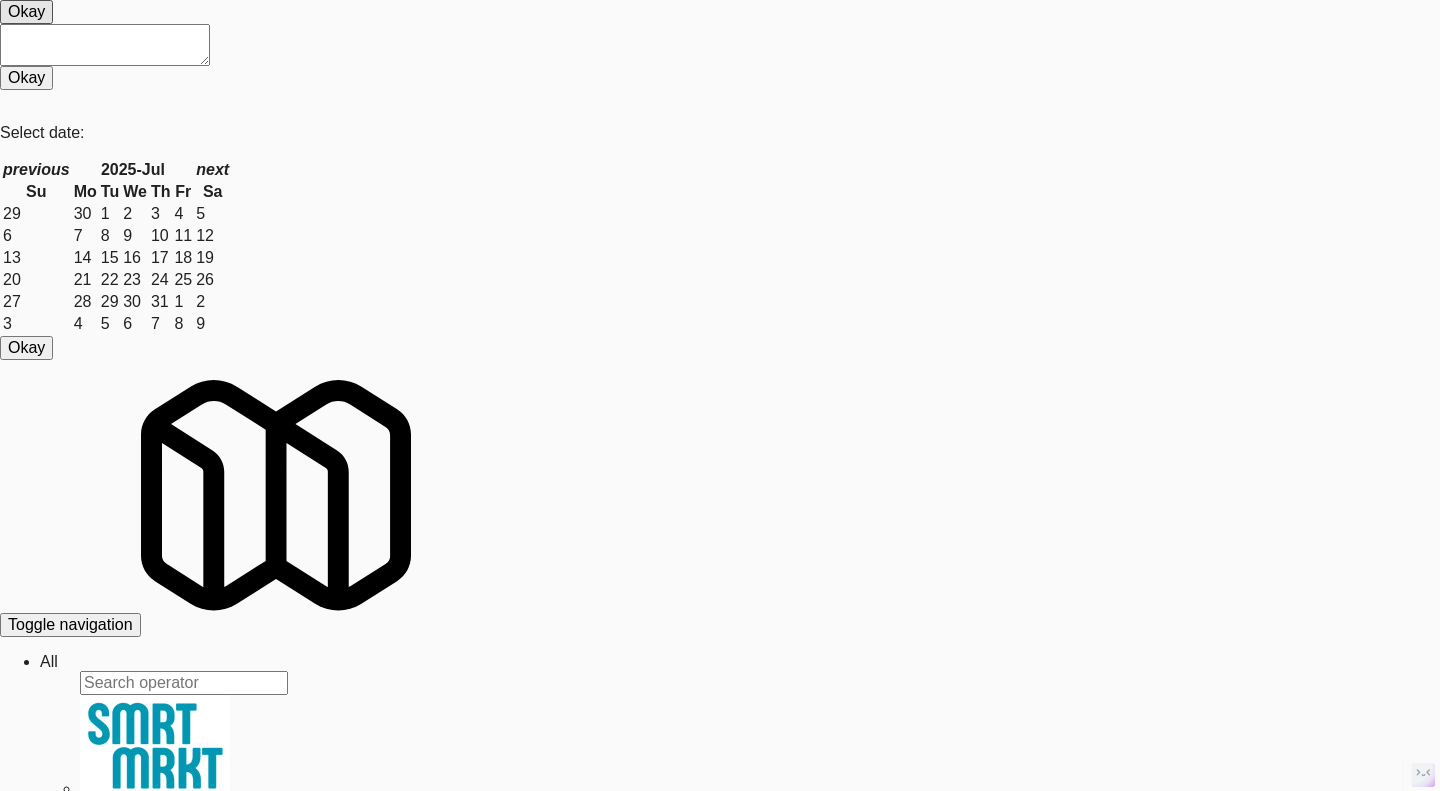 click on "Ping" at bounding box center (190, 32137) 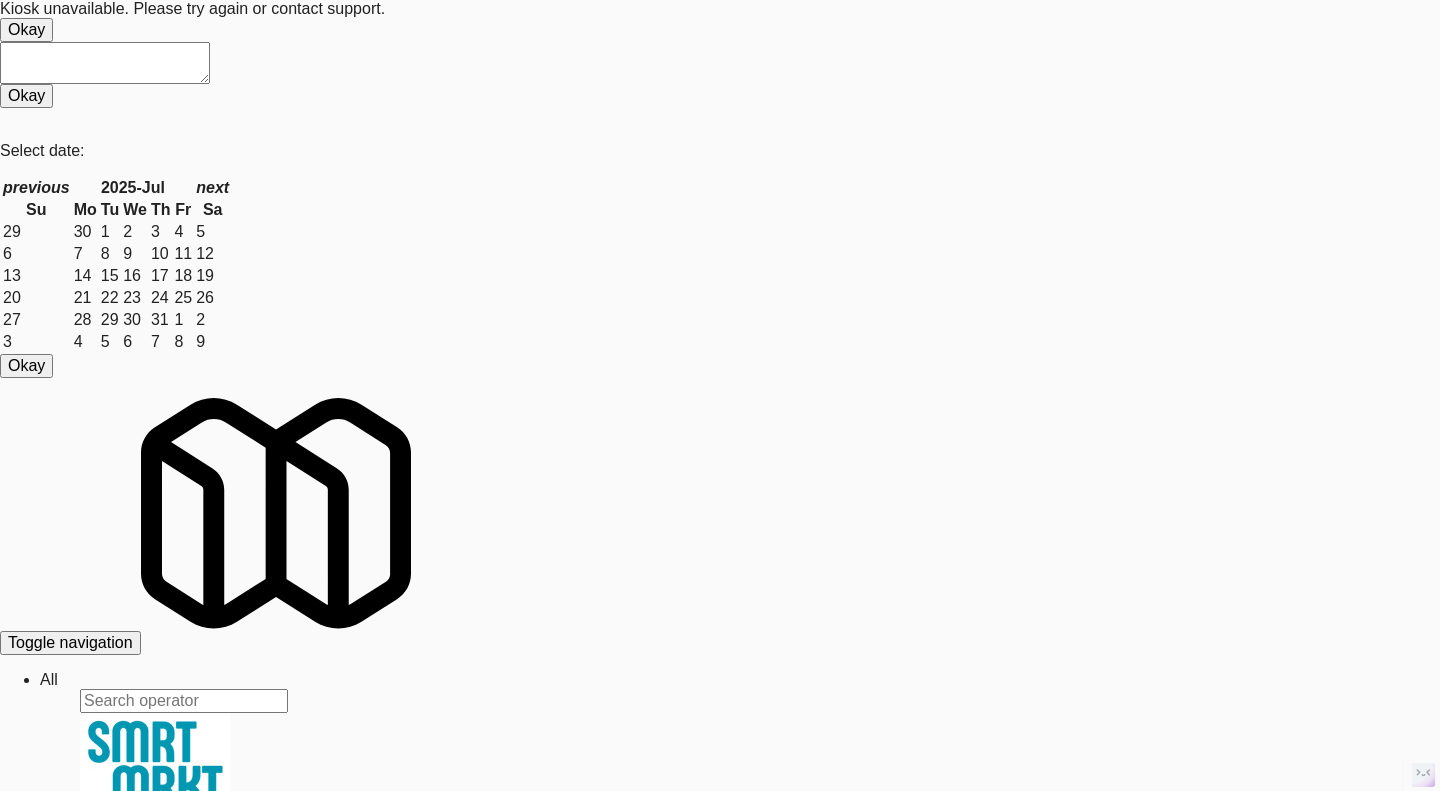 click at bounding box center [720, 31967] 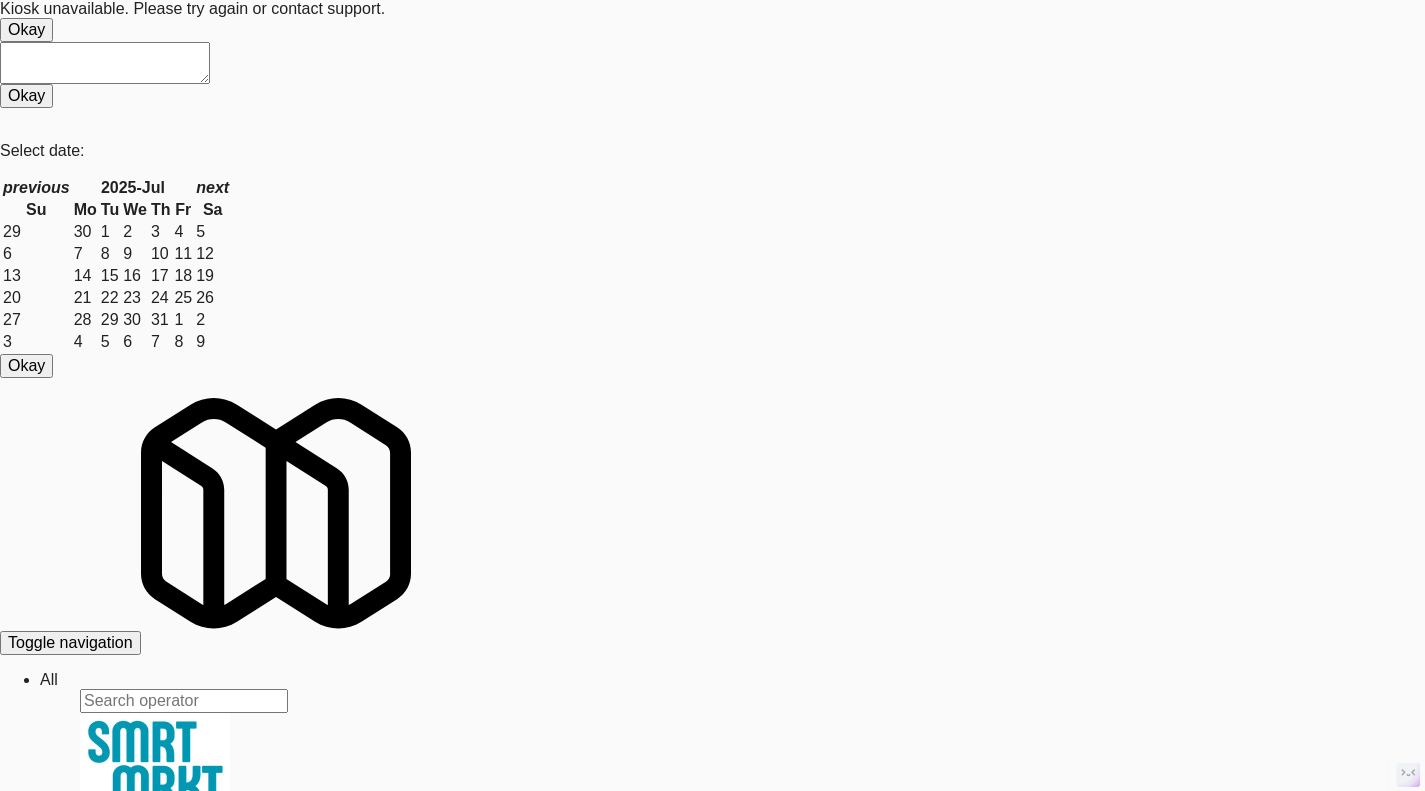 scroll, scrollTop: 811, scrollLeft: 0, axis: vertical 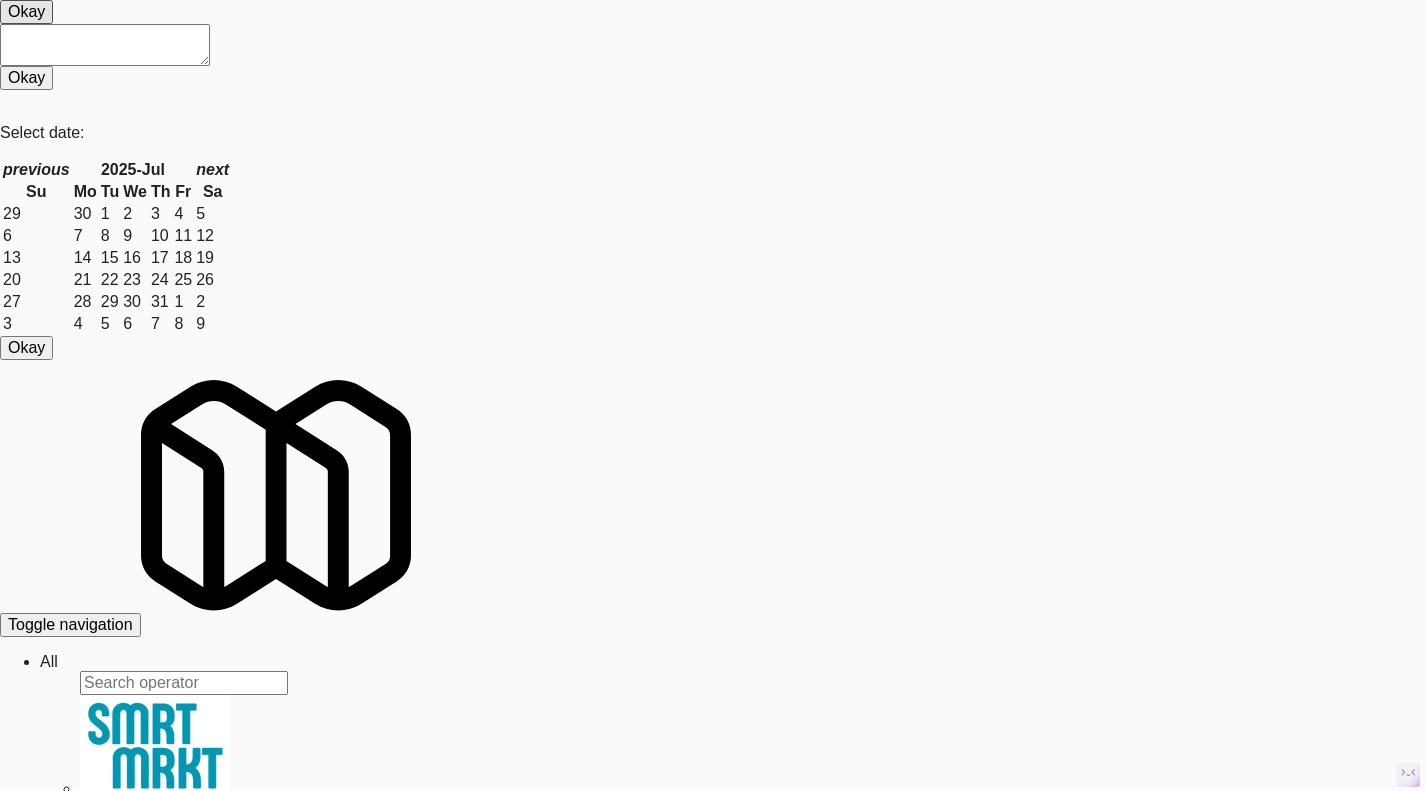 click on "View" at bounding box center (70, 31613) 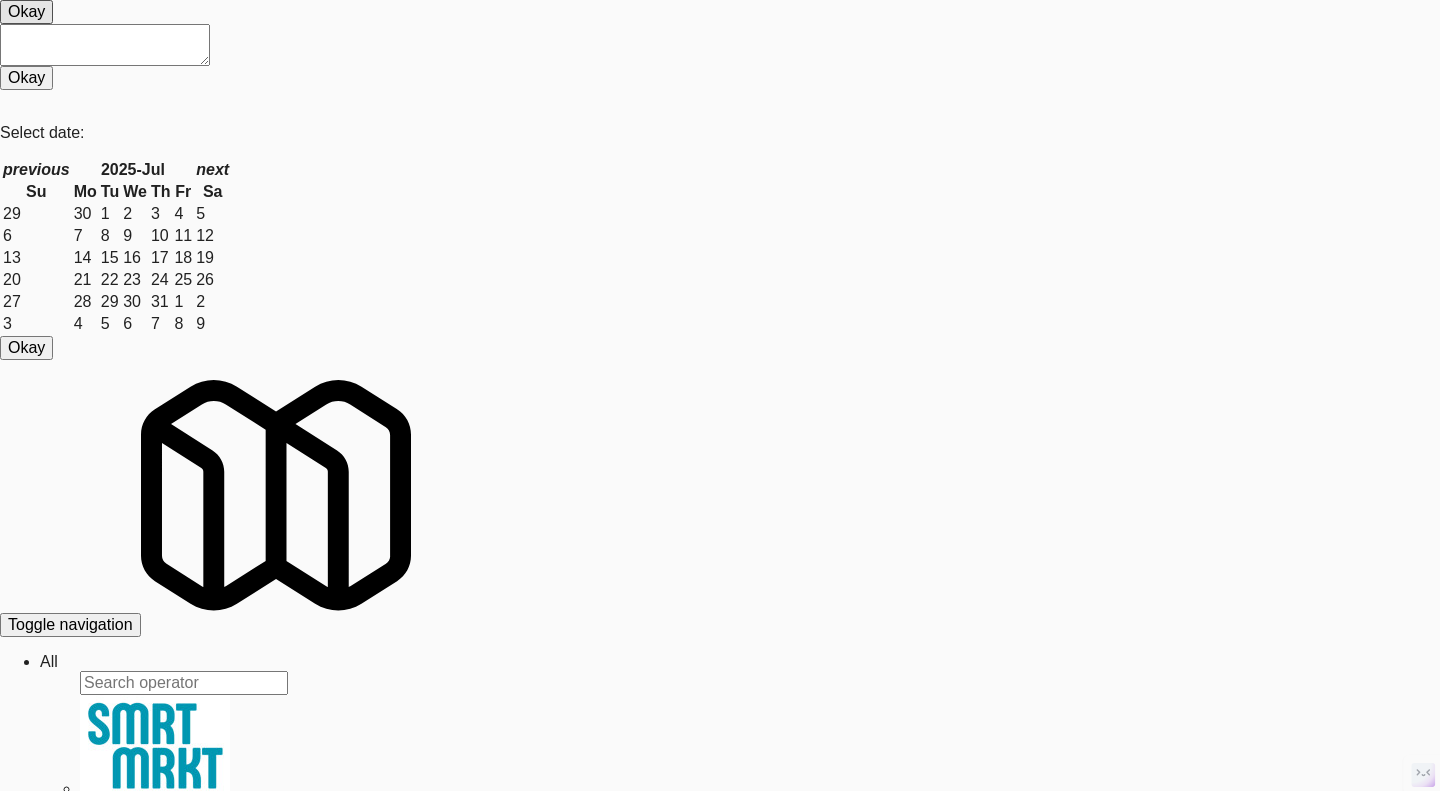 click on "Ping" at bounding box center (190, 32137) 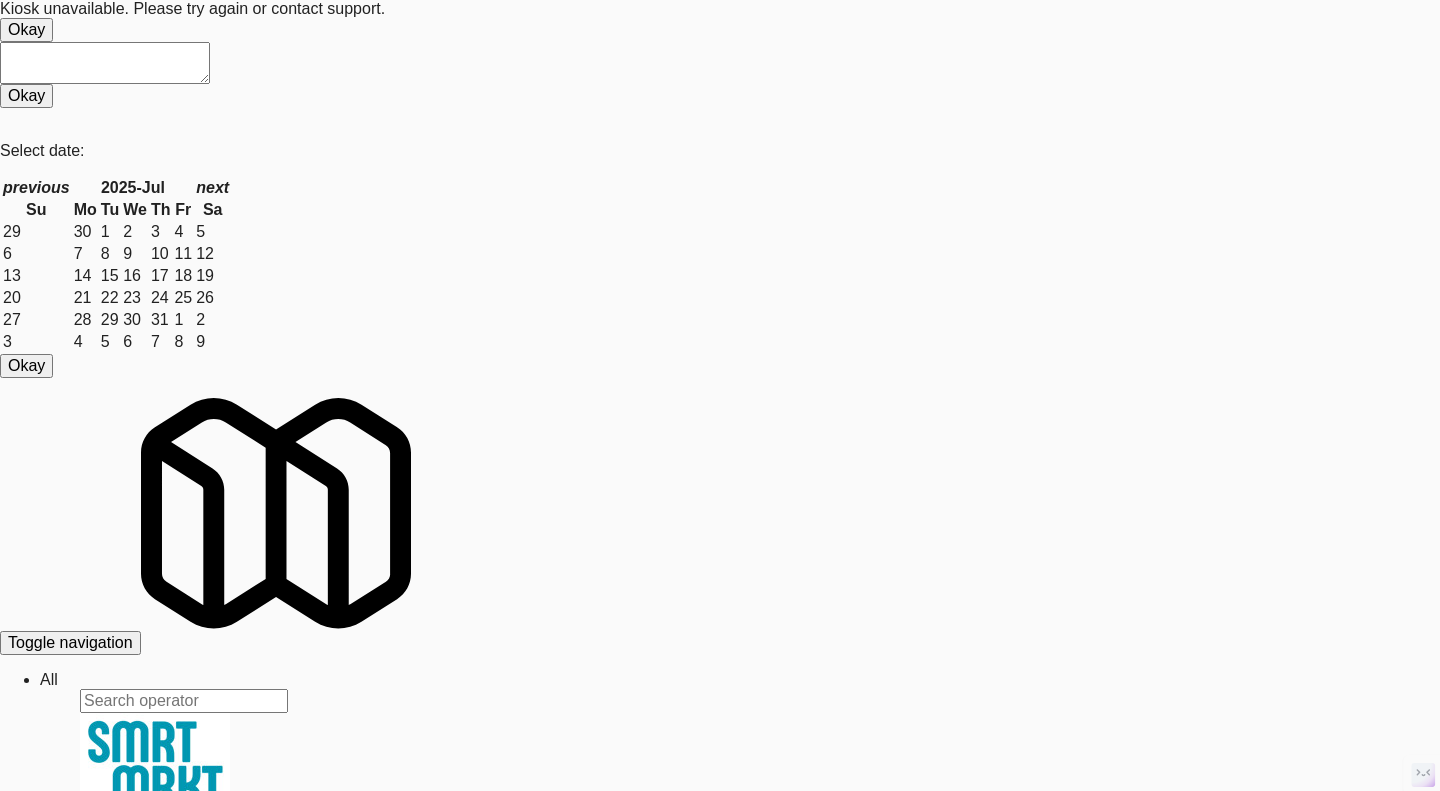 click at bounding box center [720, 31967] 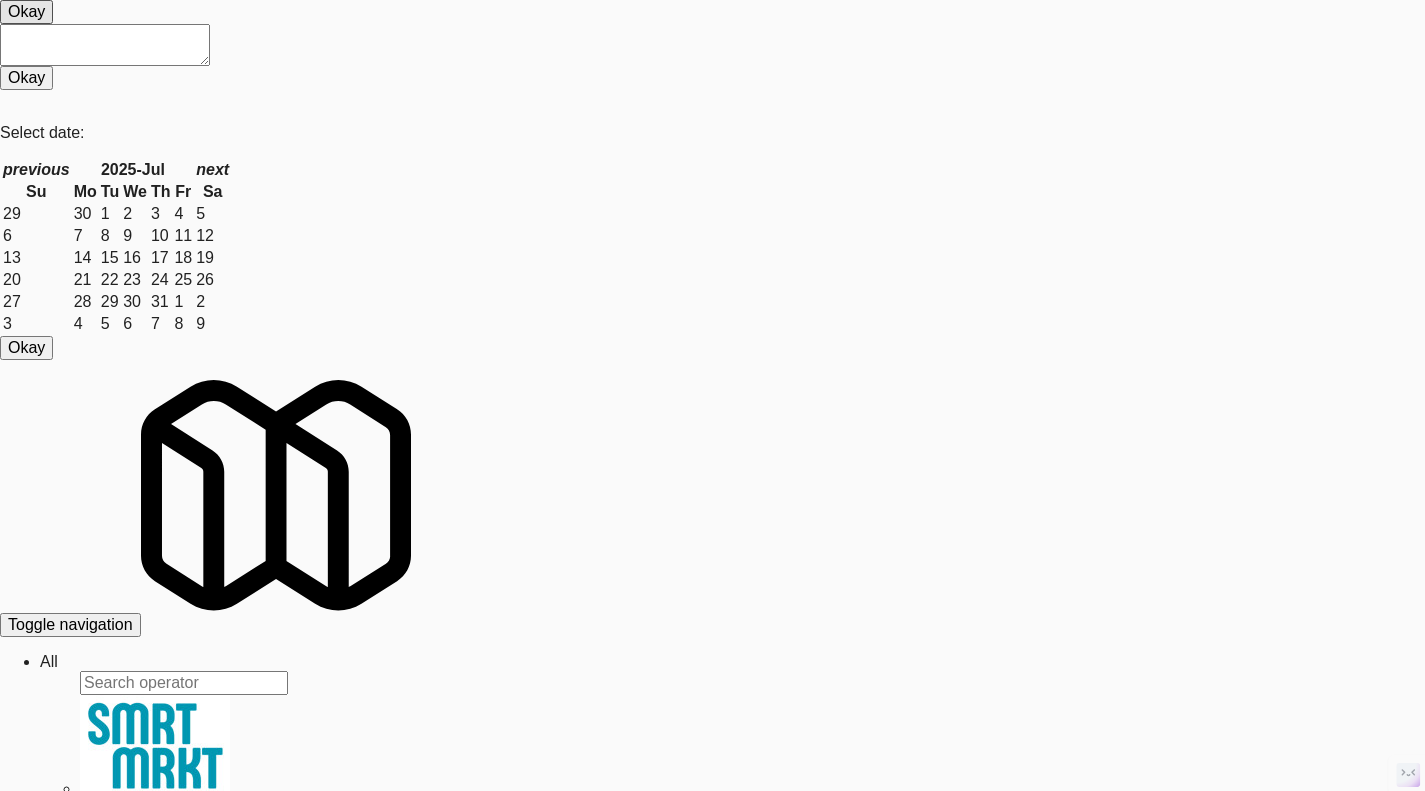 click on "194" at bounding box center (104, 30481) 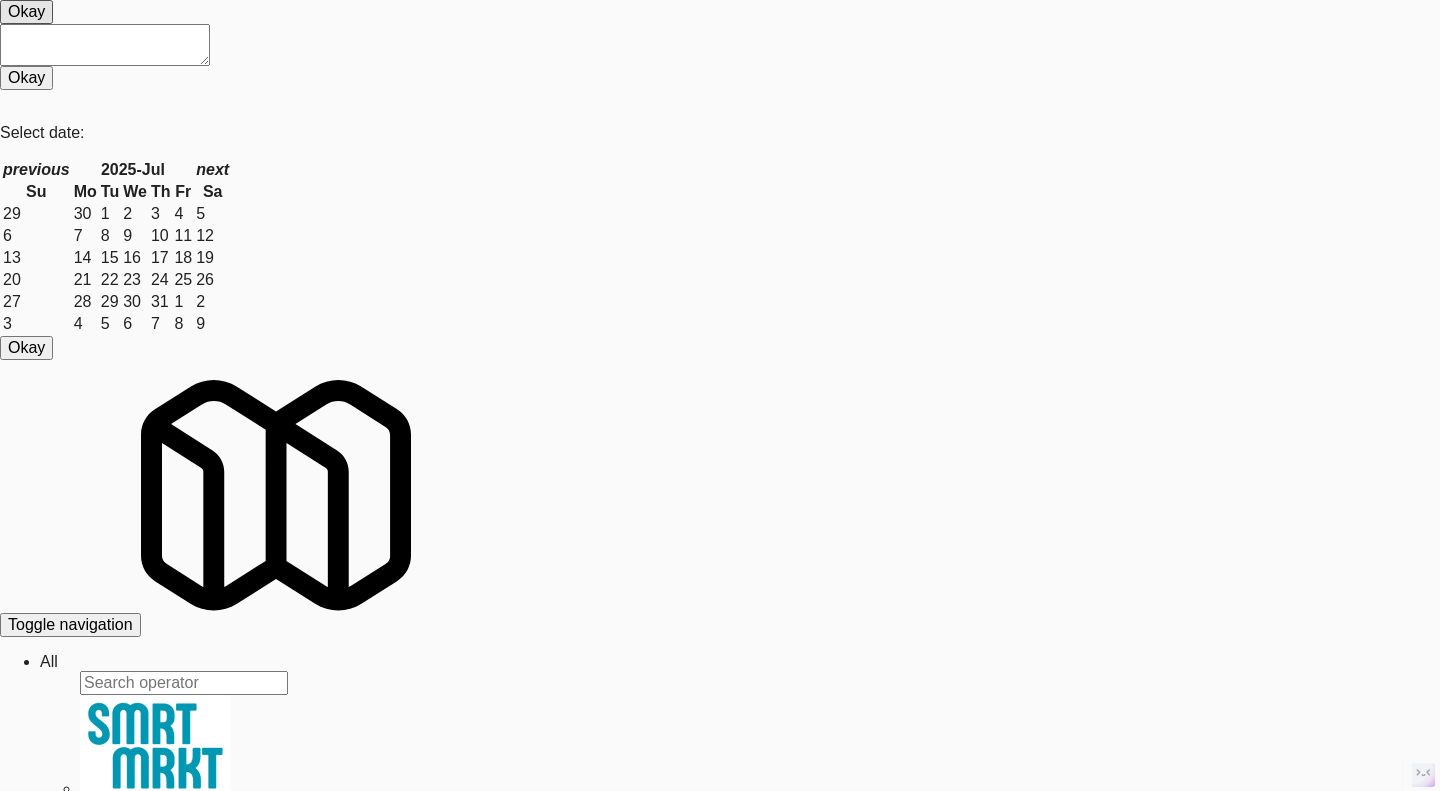 click at bounding box center [720, 31121] 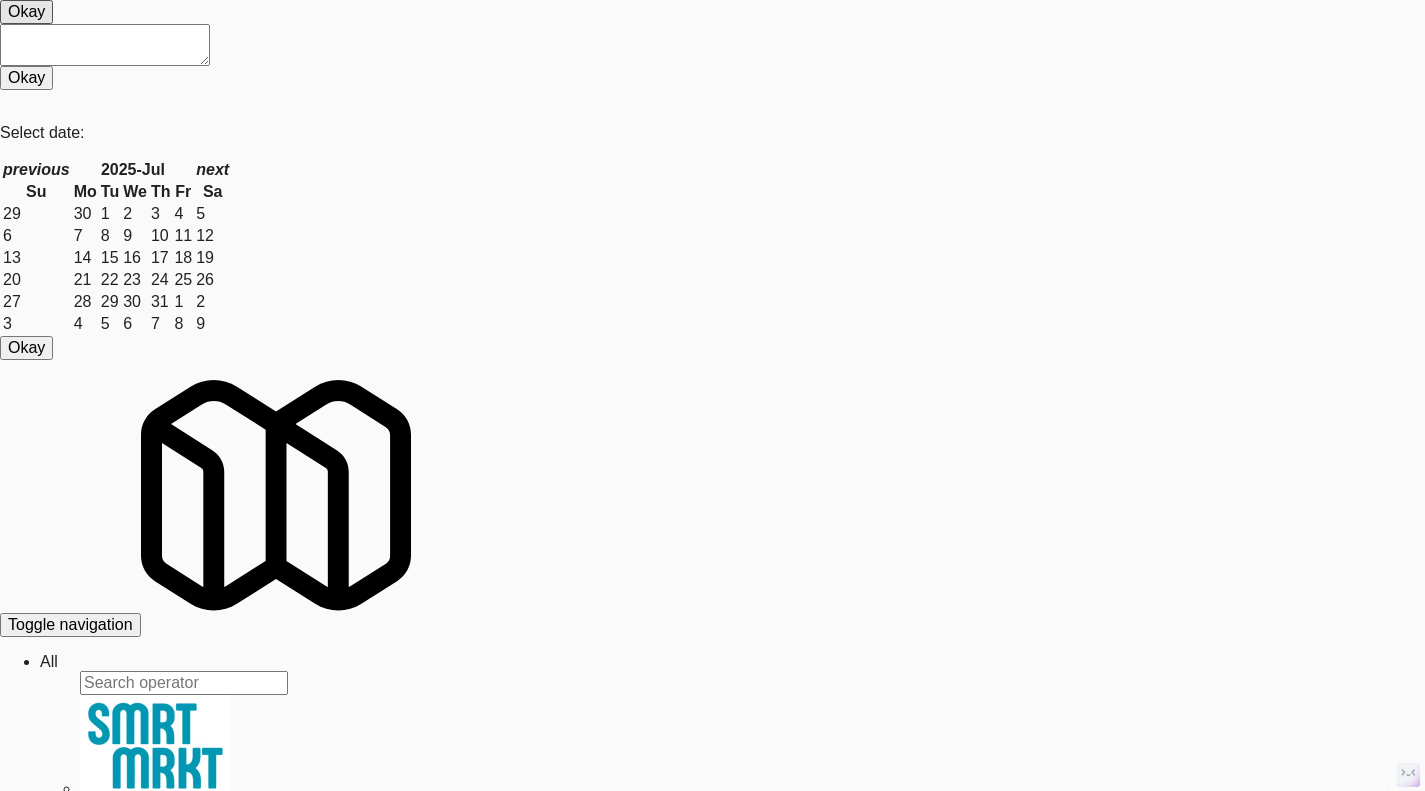 click on "MH" at bounding box center (104, 30481) 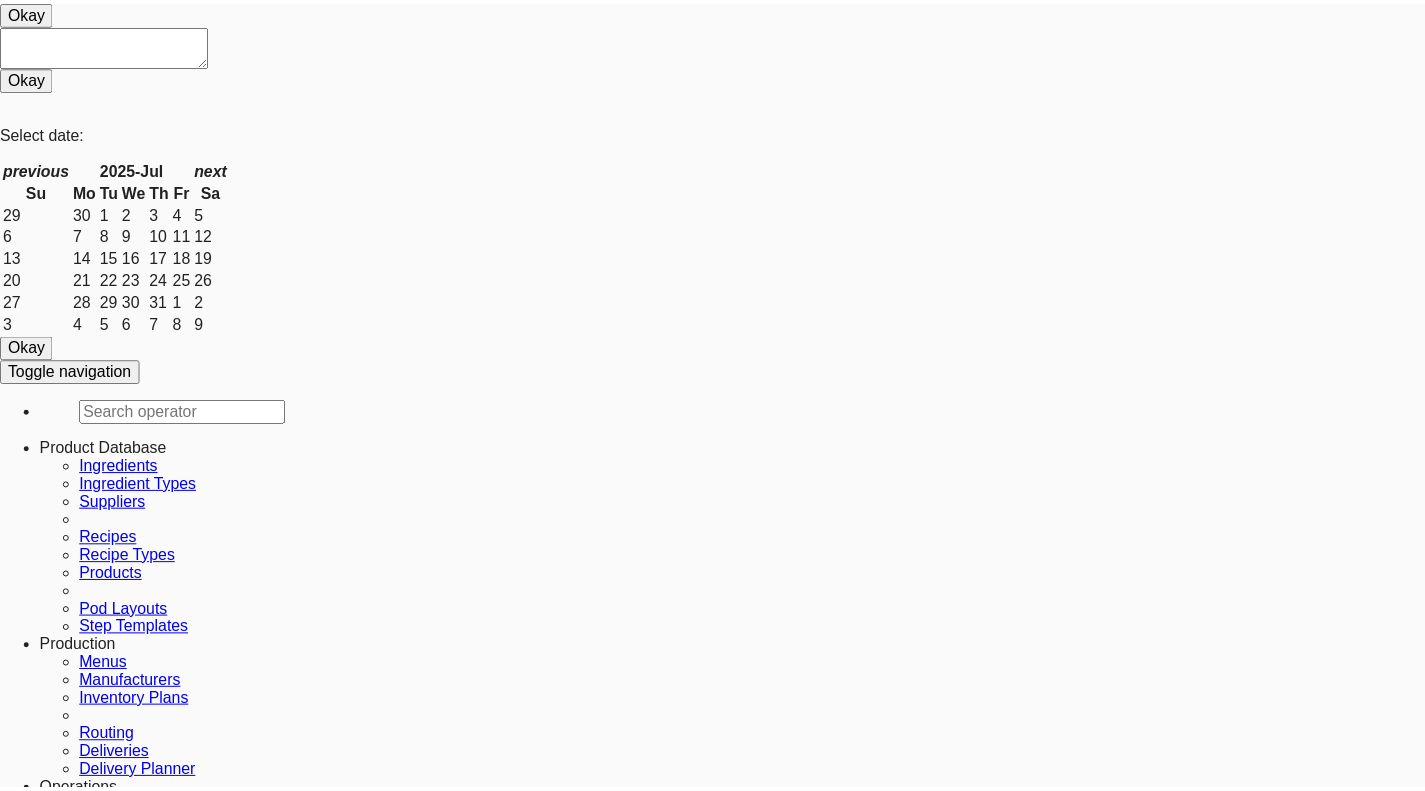 scroll, scrollTop: 0, scrollLeft: 0, axis: both 